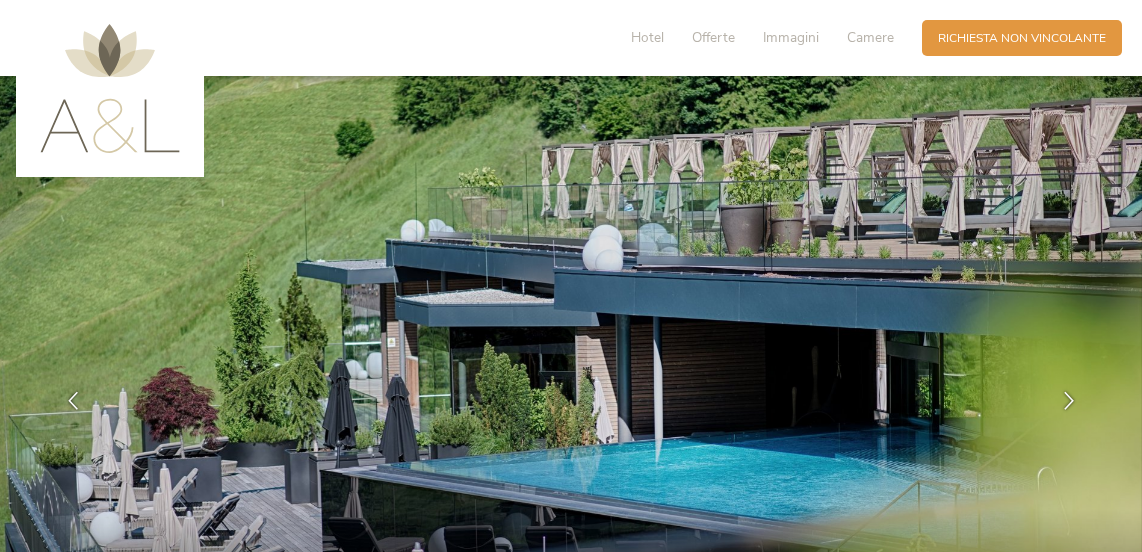 scroll, scrollTop: 0, scrollLeft: 0, axis: both 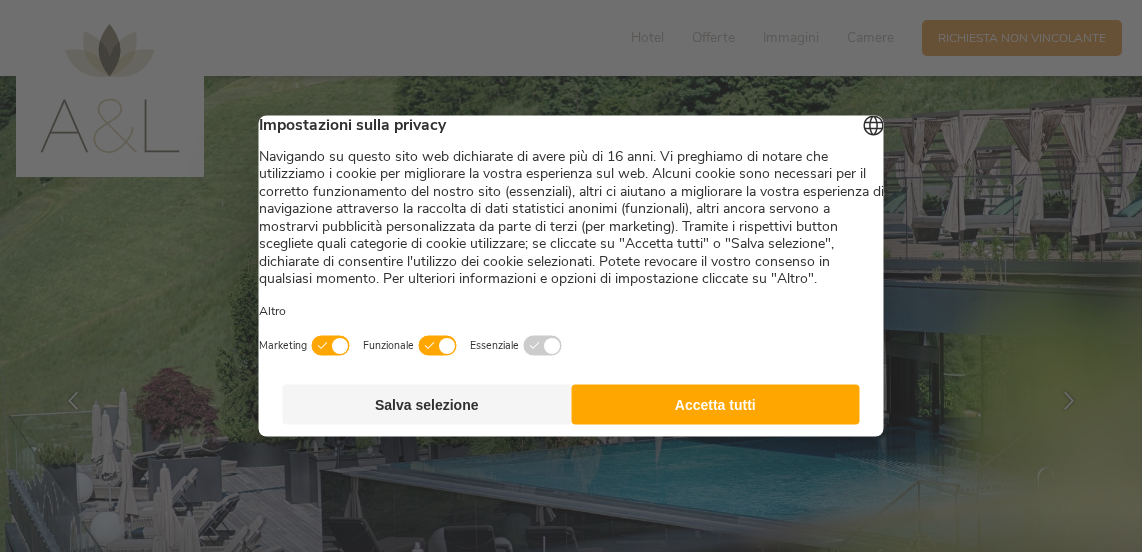 click on "Accetta tutti" at bounding box center [715, 405] 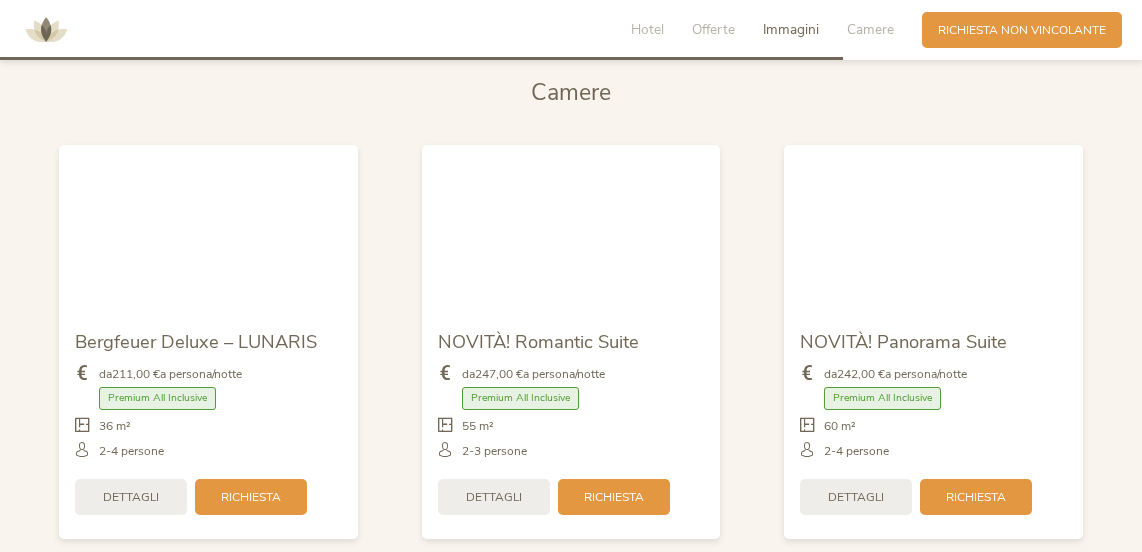 scroll, scrollTop: 3679, scrollLeft: 0, axis: vertical 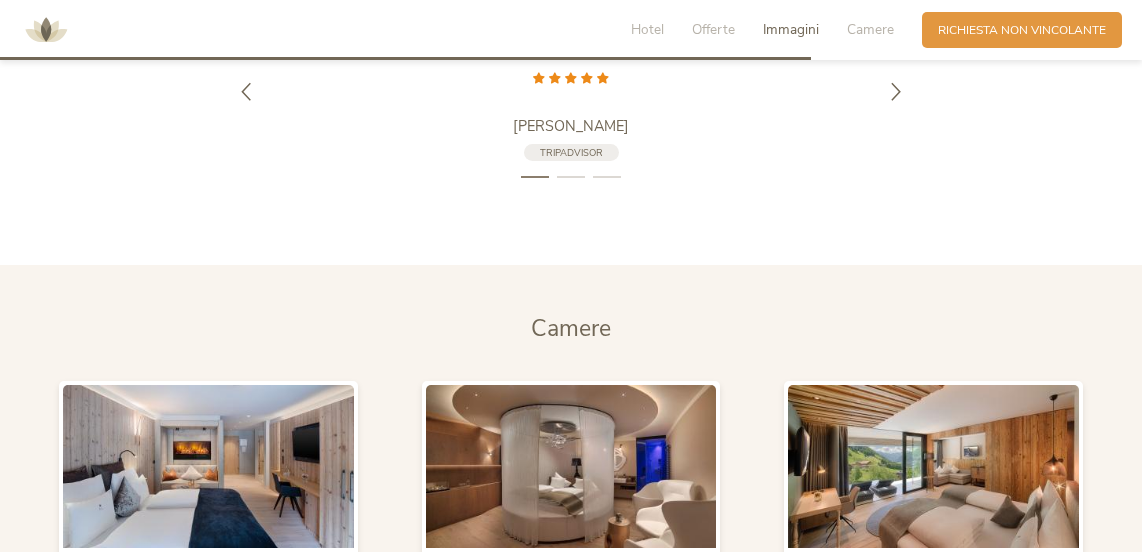 click on "Camere" at bounding box center (571, 328) 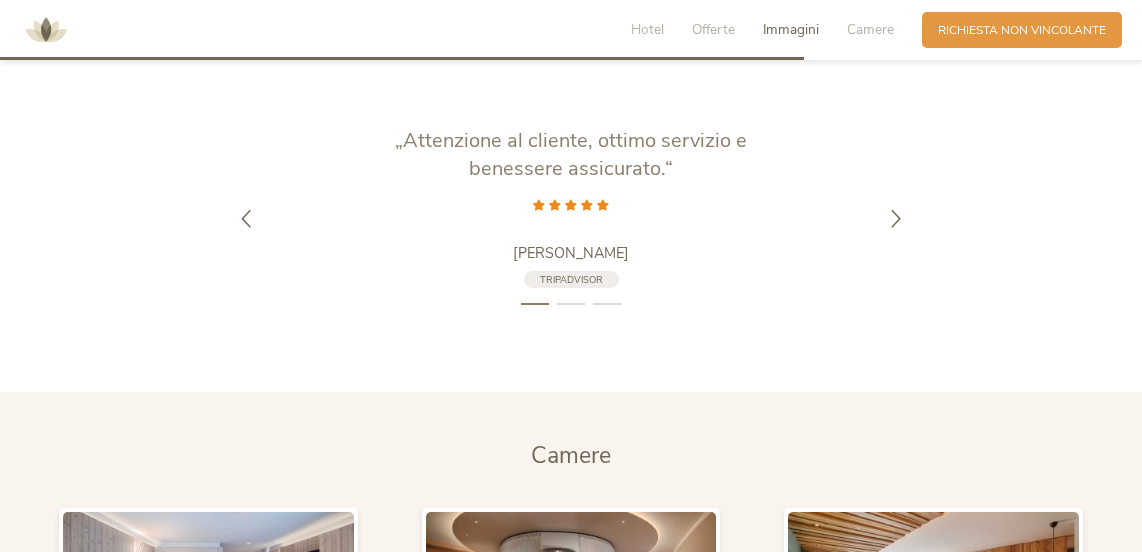 scroll, scrollTop: 3379, scrollLeft: 0, axis: vertical 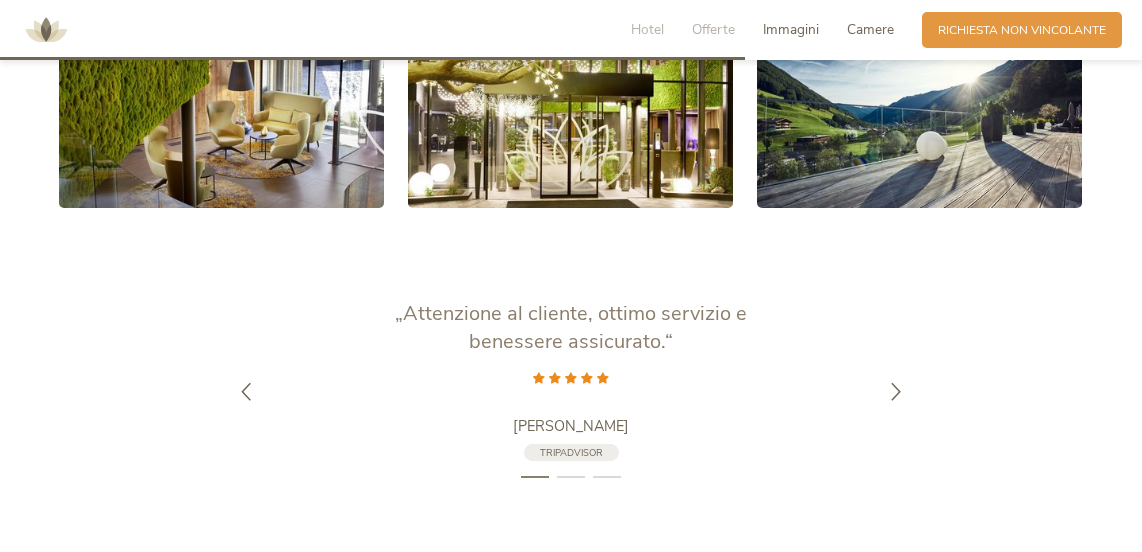 click on "Camere" at bounding box center [870, 29] 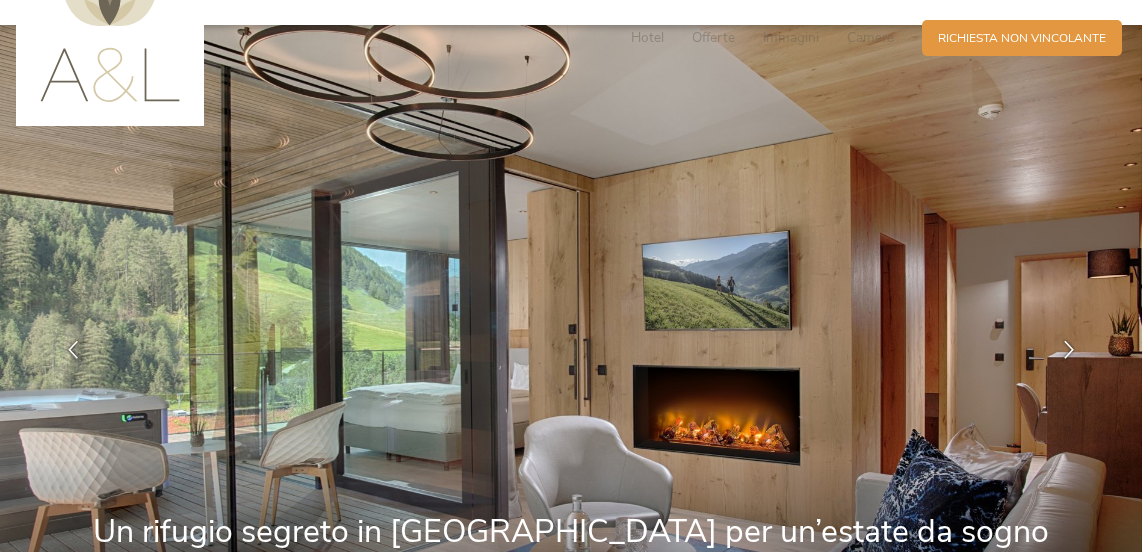 scroll, scrollTop: 100, scrollLeft: 0, axis: vertical 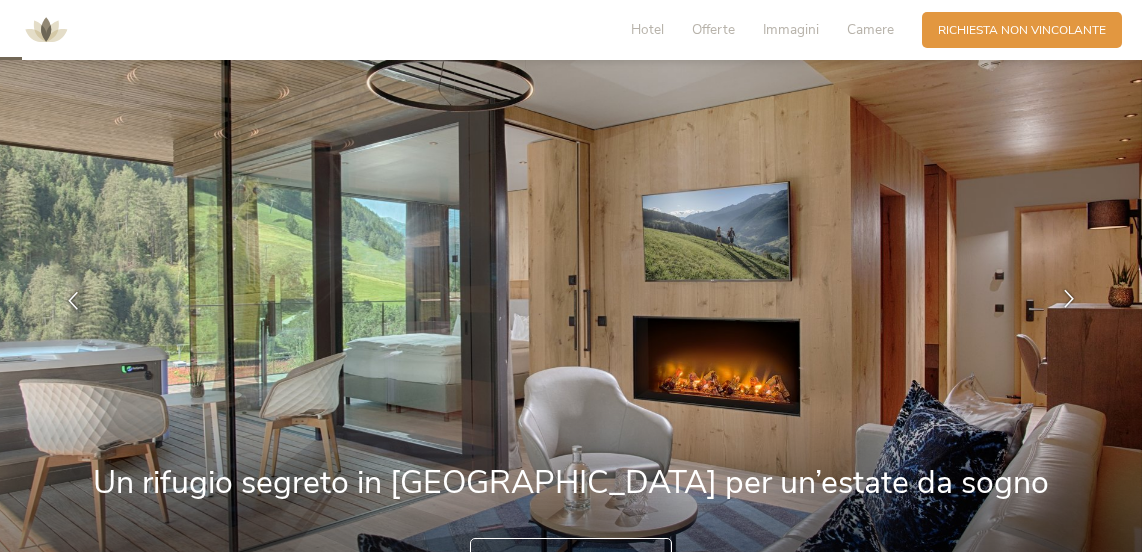 click at bounding box center [1069, 299] 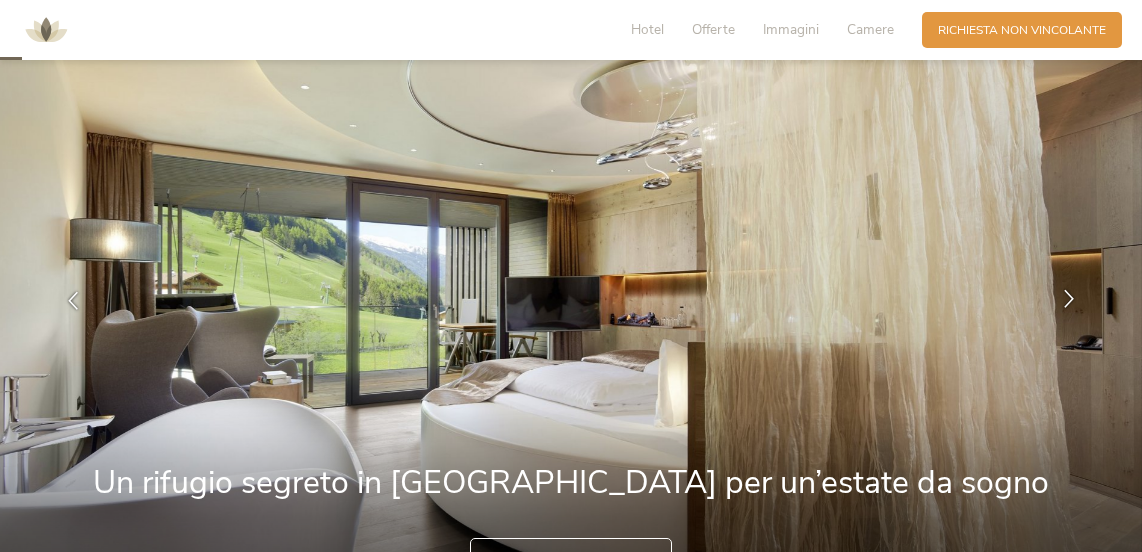 click at bounding box center (1069, 299) 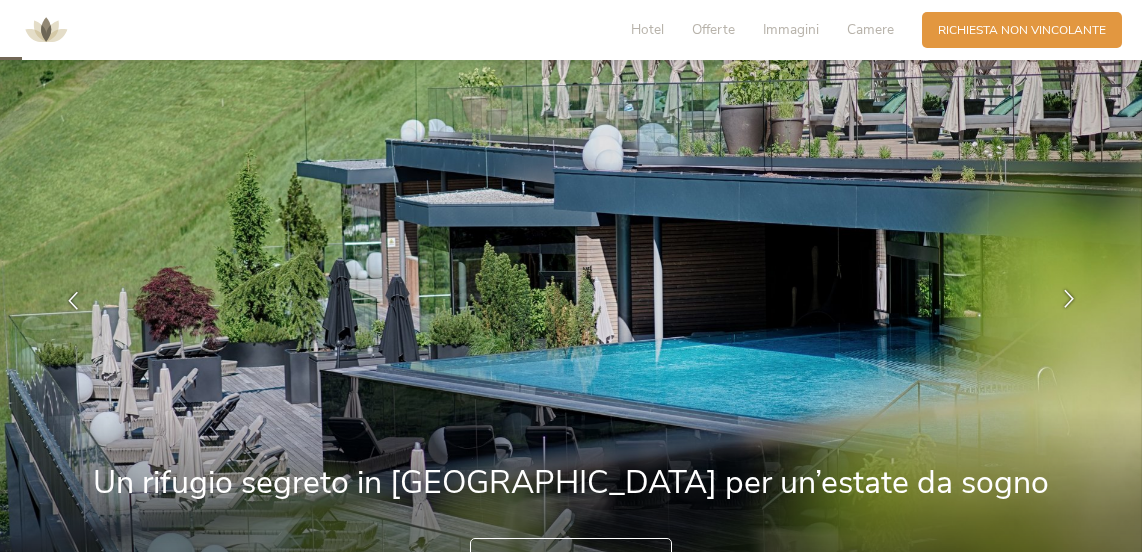 click at bounding box center (1069, 299) 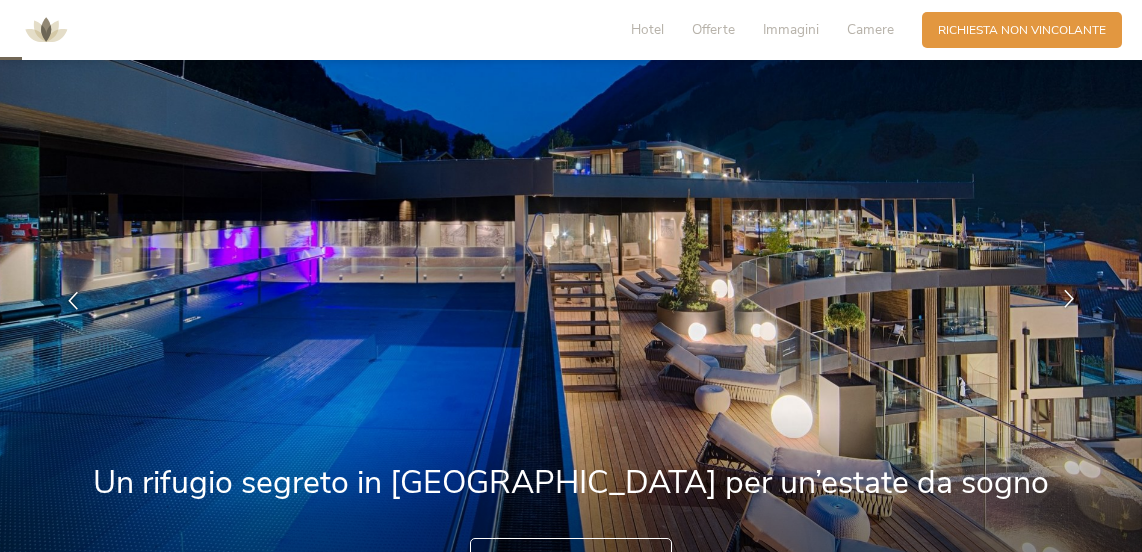 click at bounding box center [1069, 299] 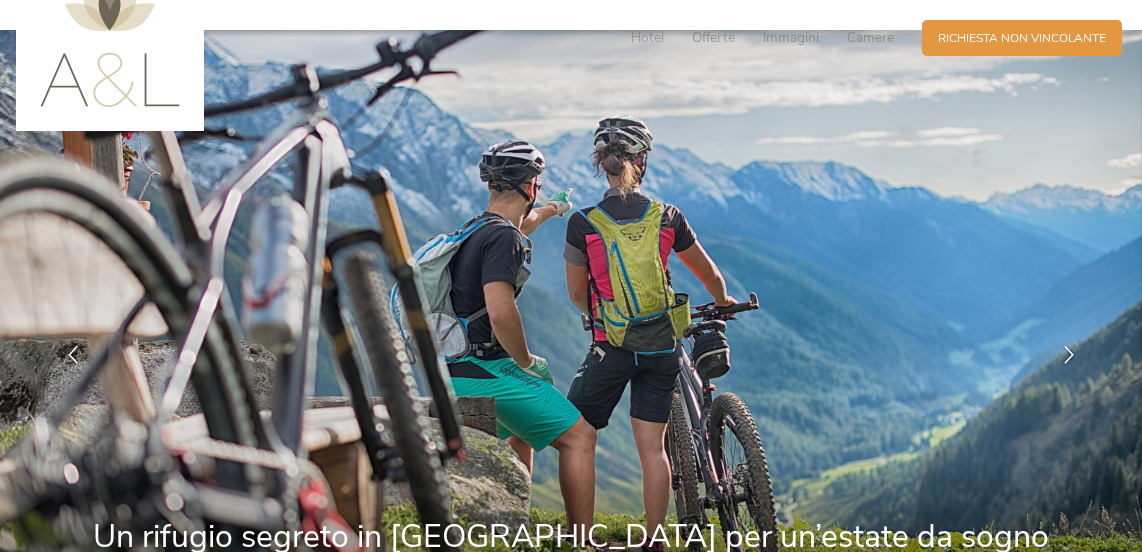 scroll, scrollTop: 0, scrollLeft: 0, axis: both 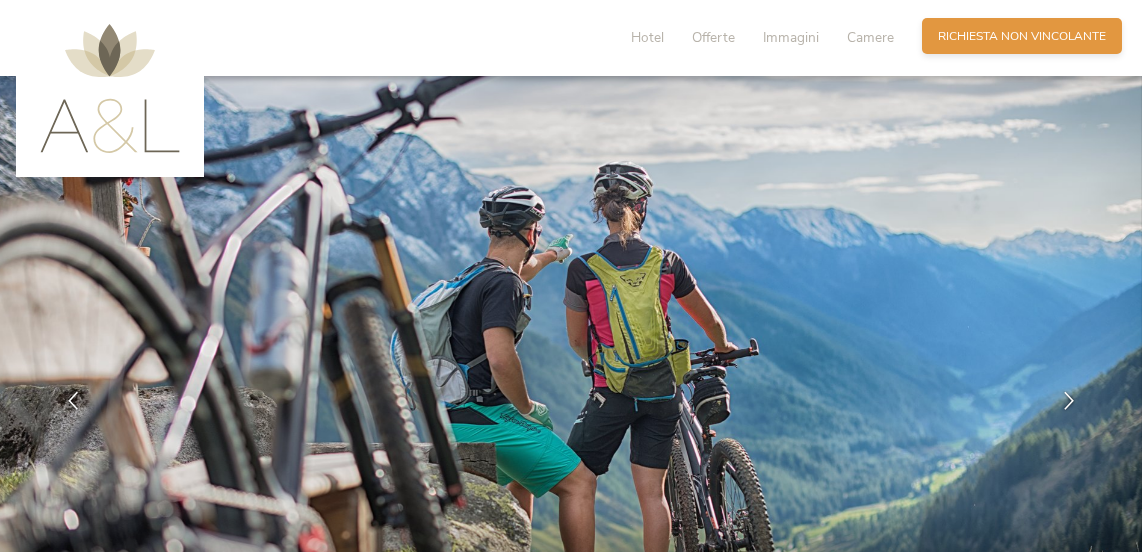click on "Richiesta non vincolante" at bounding box center (1022, 36) 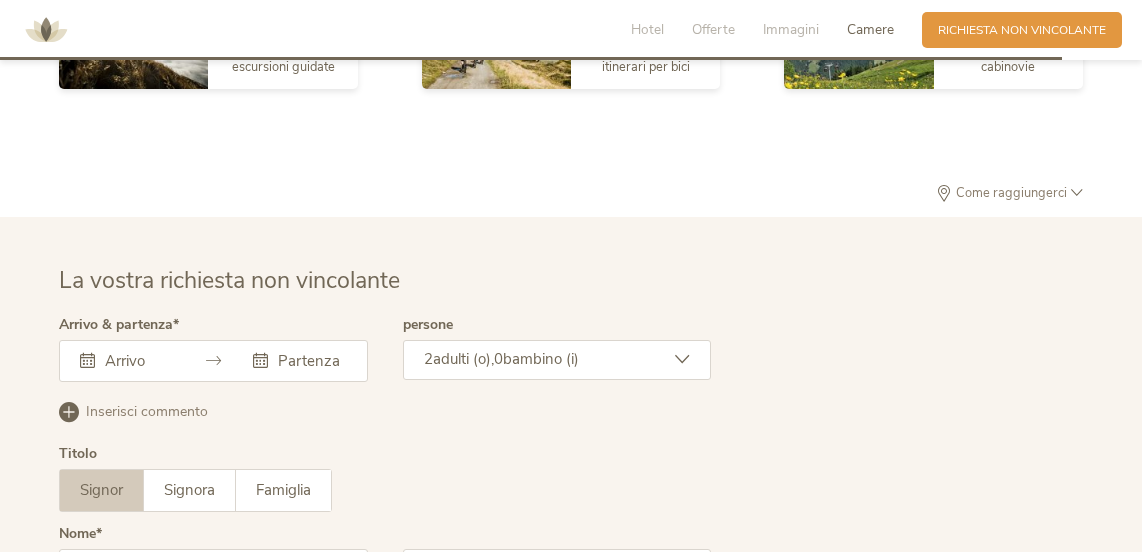 scroll, scrollTop: 4879, scrollLeft: 0, axis: vertical 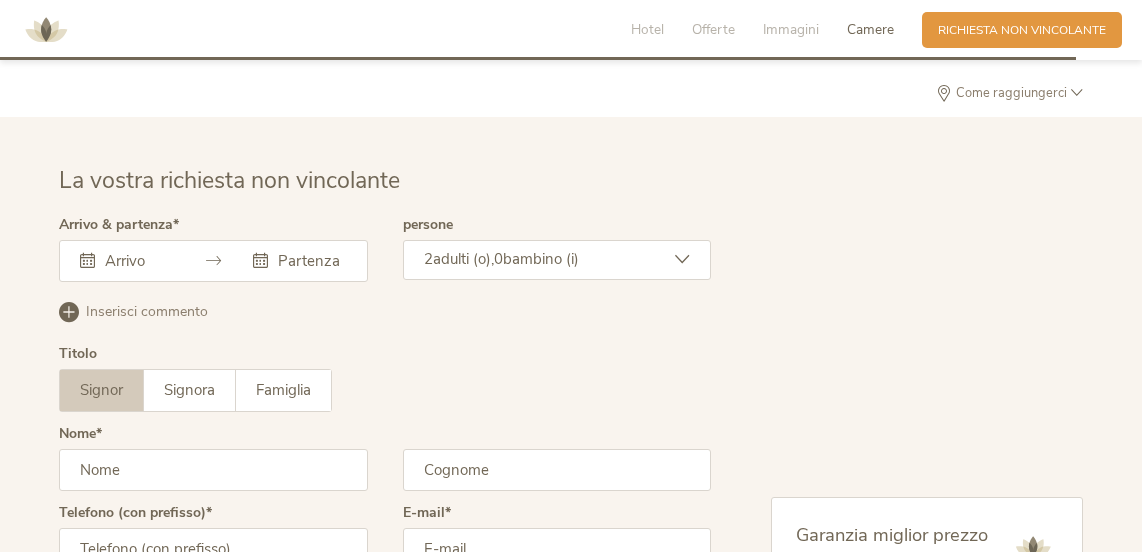 click at bounding box center [136, 261] 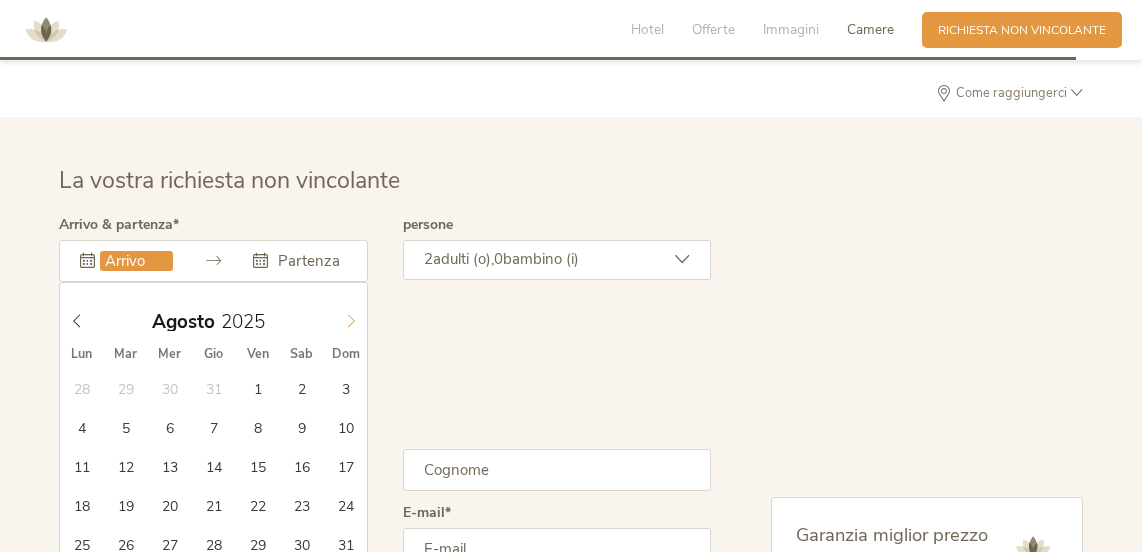 click 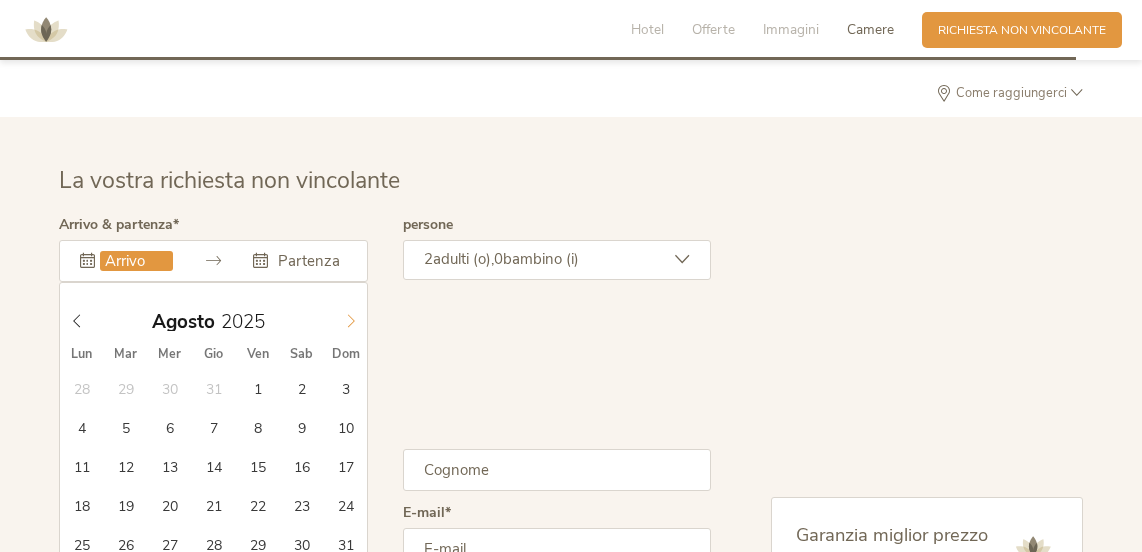 click 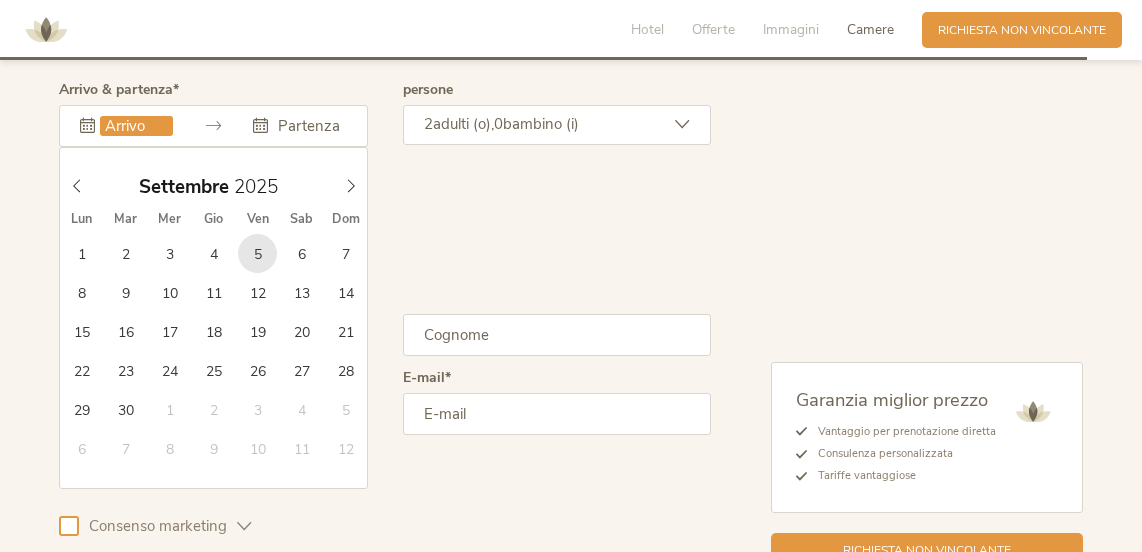 scroll, scrollTop: 5079, scrollLeft: 0, axis: vertical 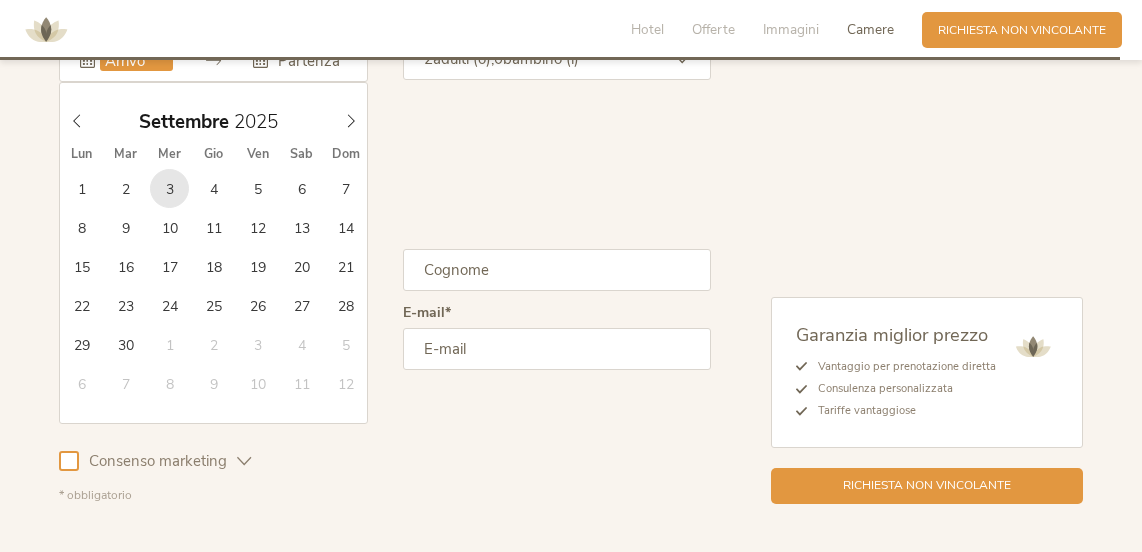 type on "03.09.2025" 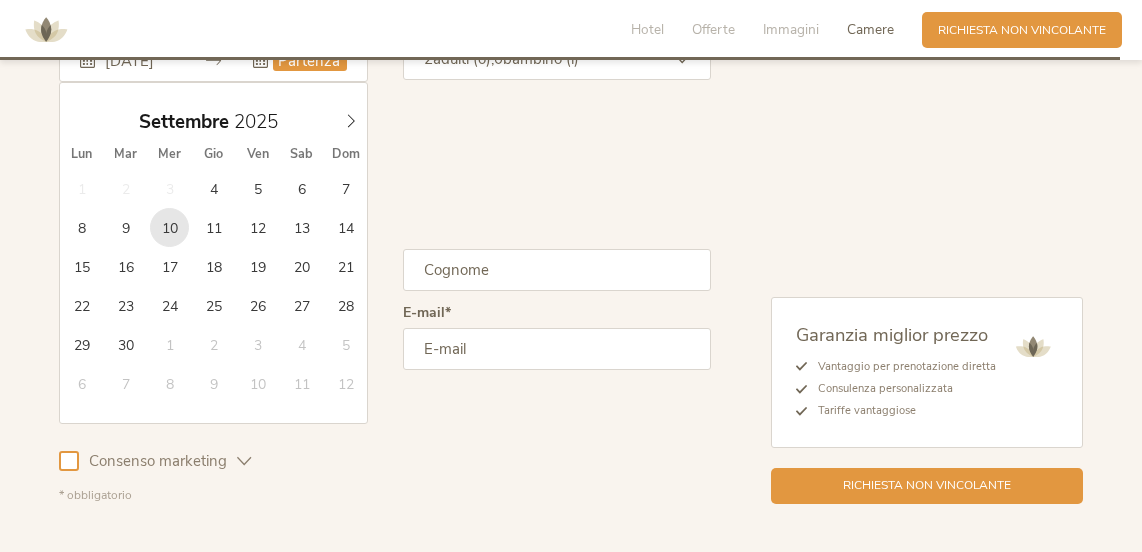 type on "10.09.2025" 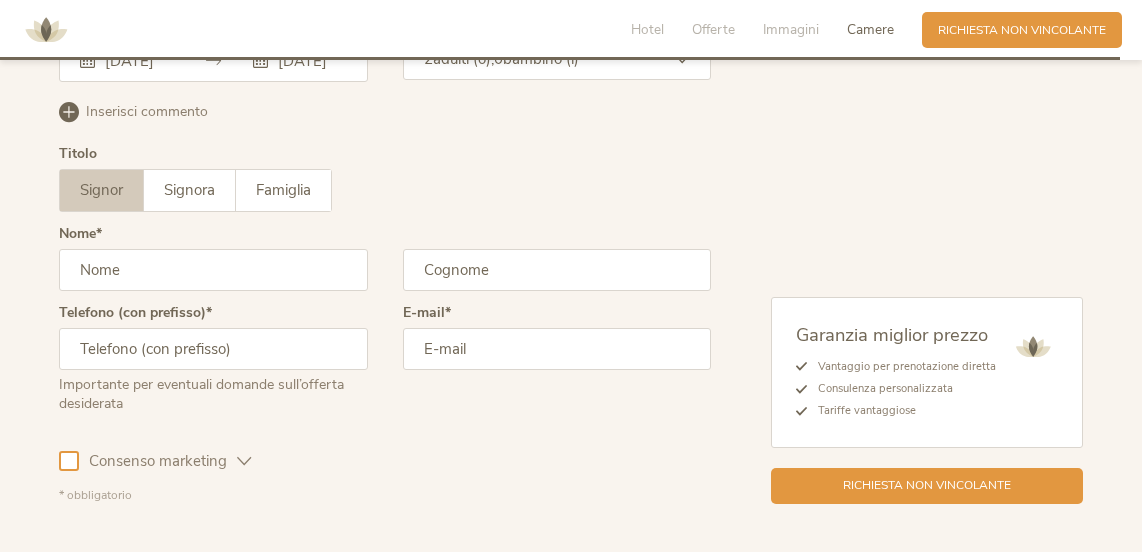 scroll, scrollTop: 0, scrollLeft: 16, axis: horizontal 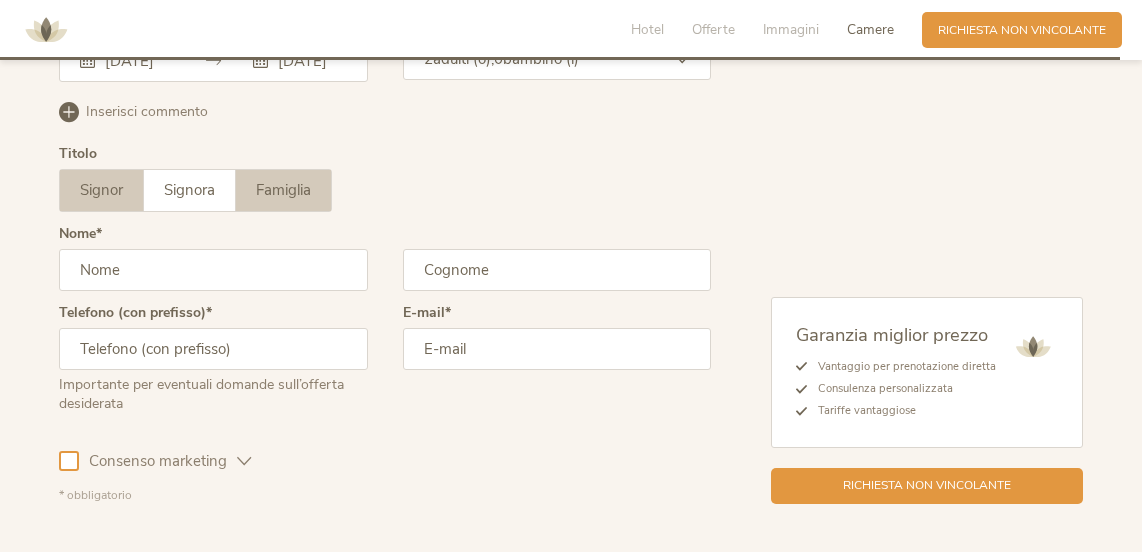 click on "Famiglia" at bounding box center [283, 190] 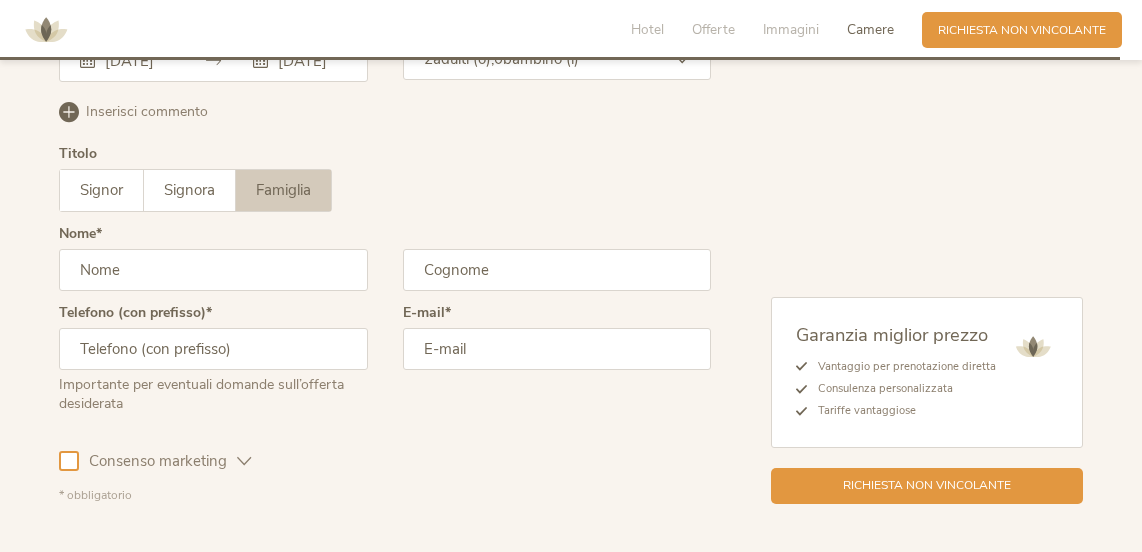 click at bounding box center [213, 270] 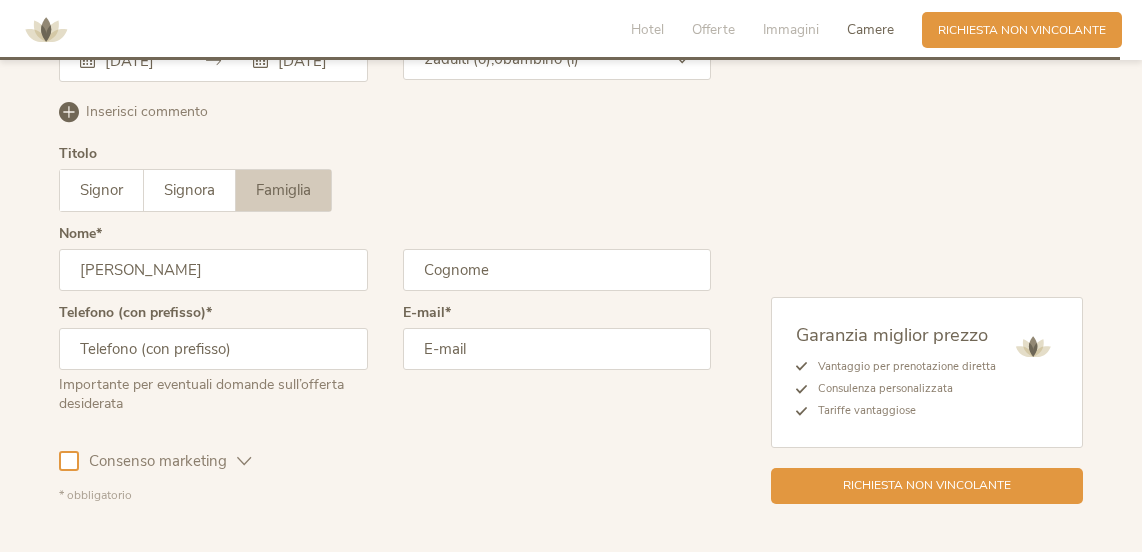 type on "raffaele" 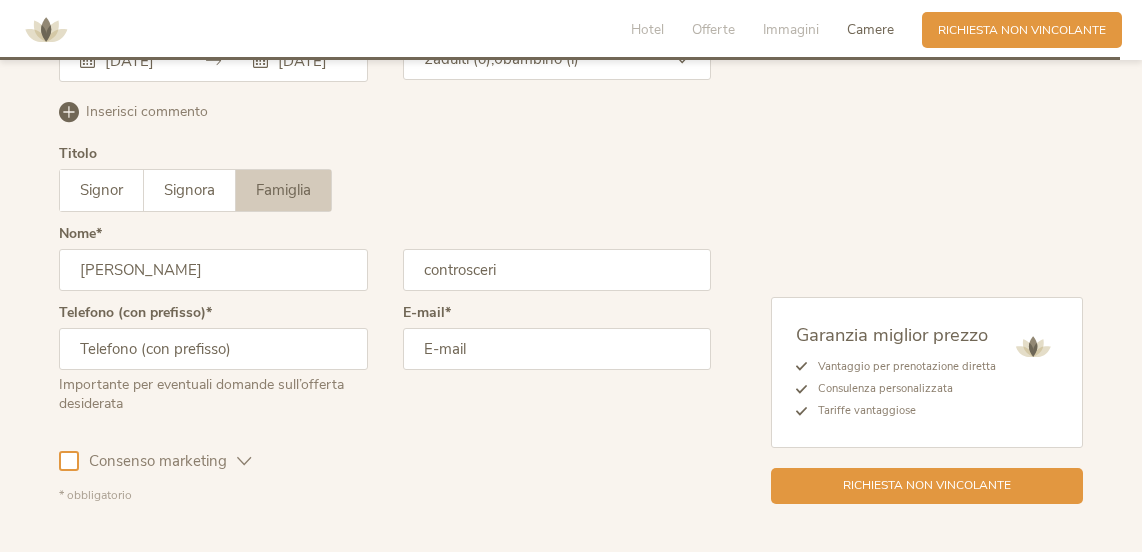 type on "controsceri" 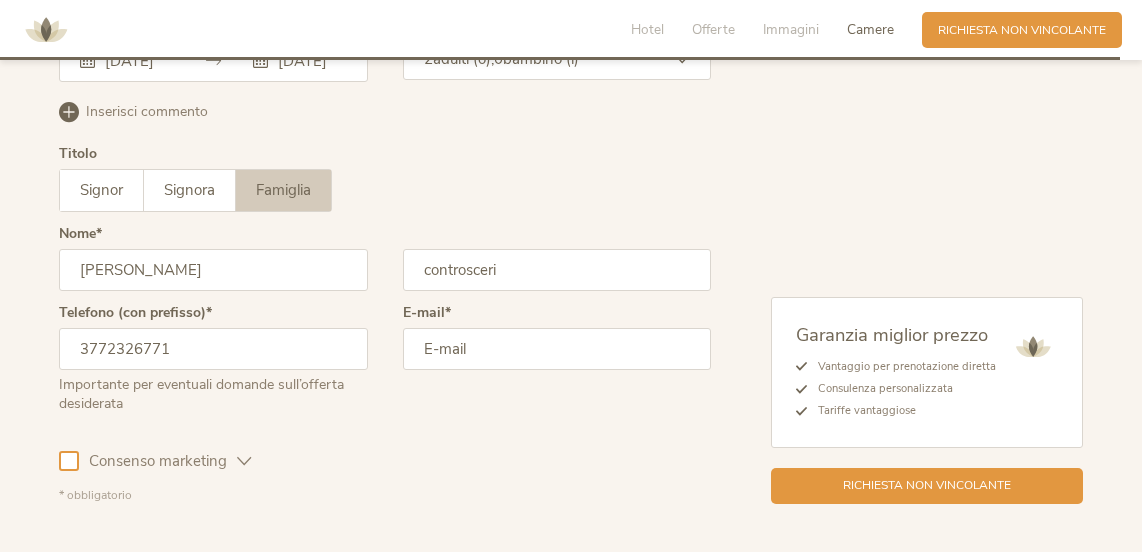 type on "3772326771" 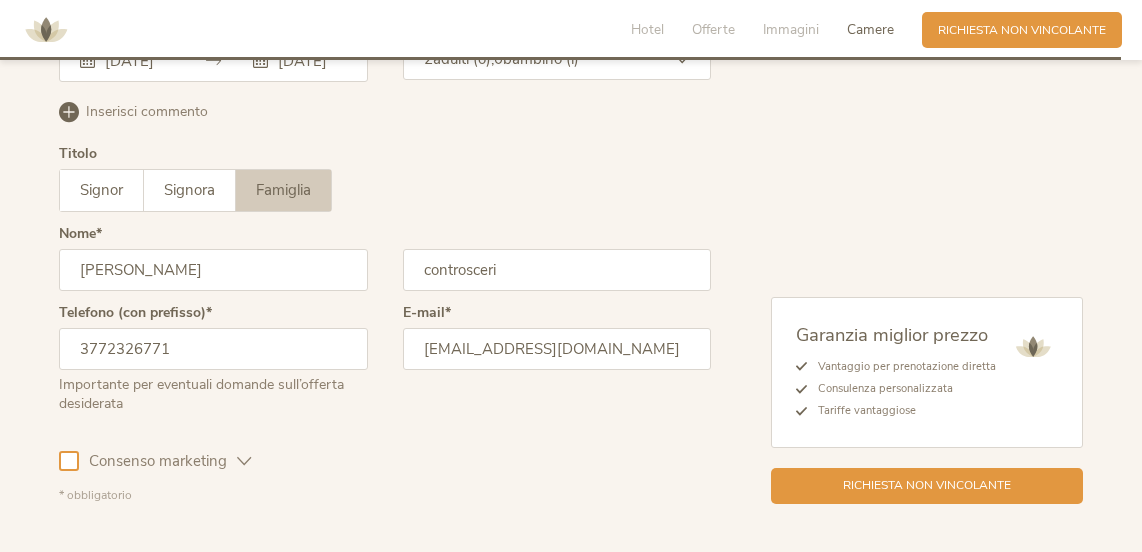 scroll, scrollTop: 5179, scrollLeft: 0, axis: vertical 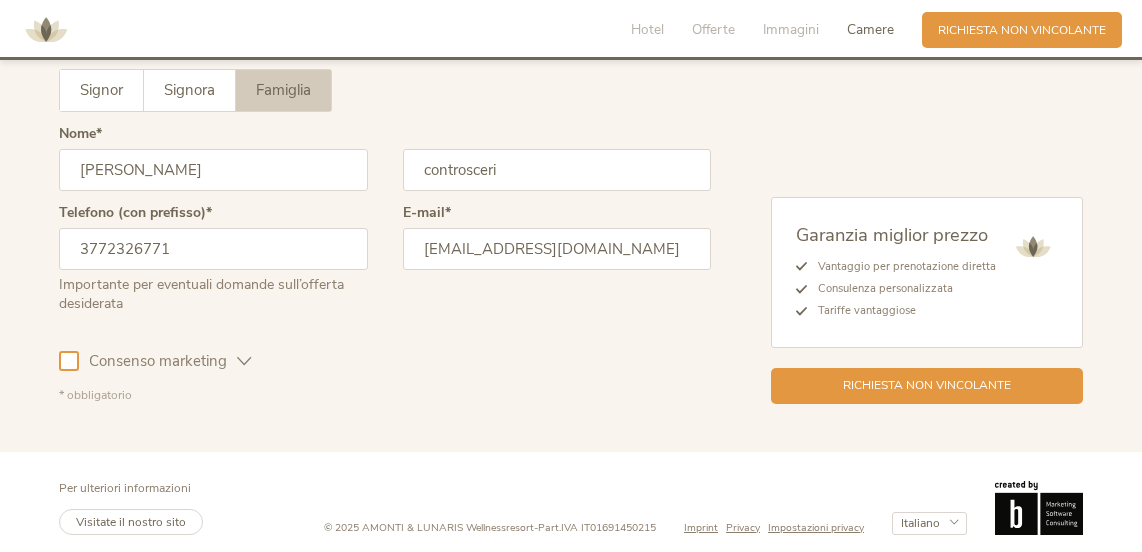 type on "studiocontrosceri@libero.it" 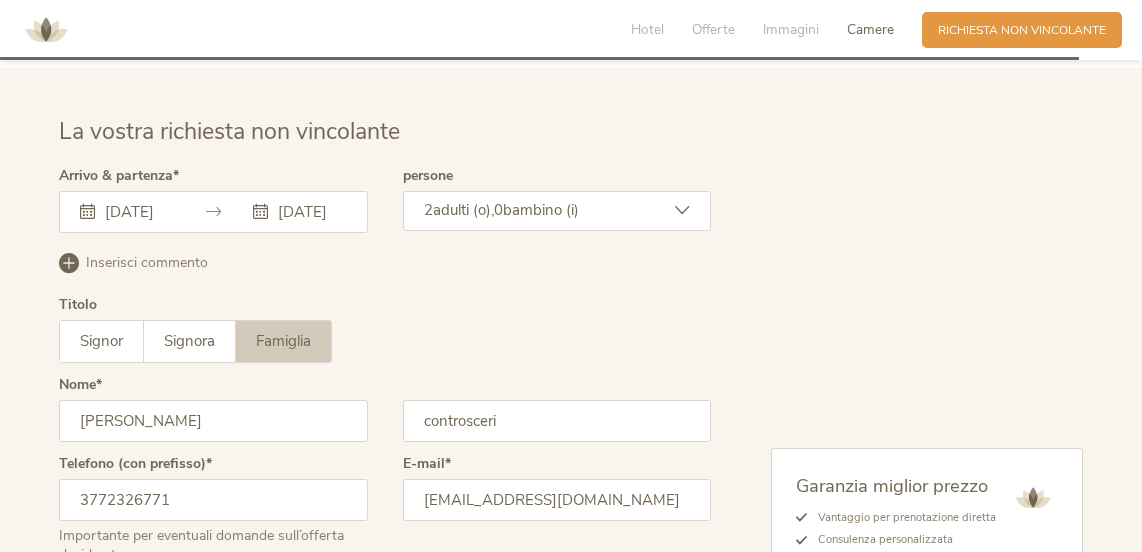 scroll, scrollTop: 4879, scrollLeft: 0, axis: vertical 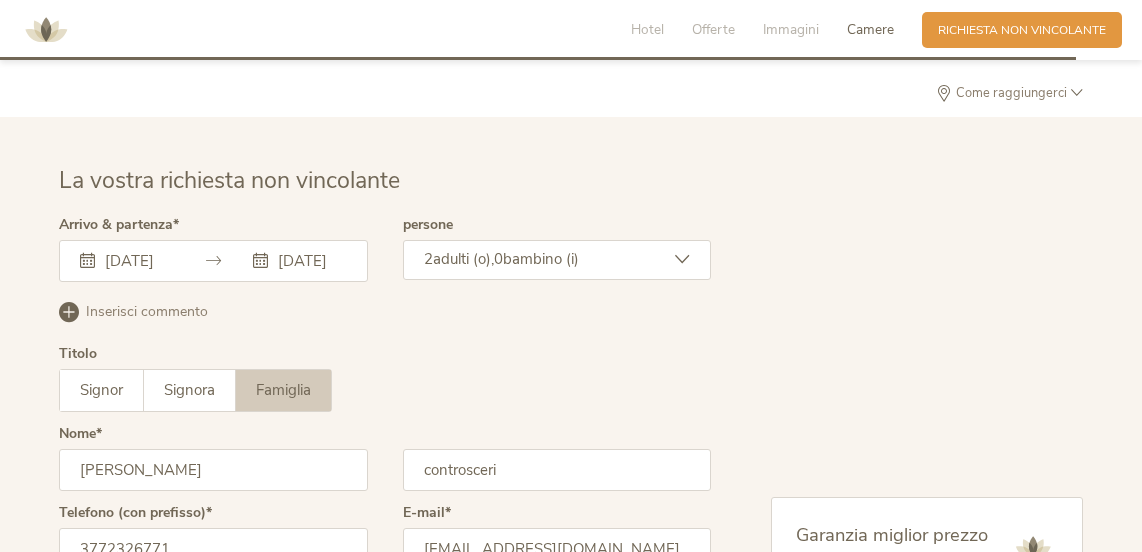 click on "2  adulti (o),  0  bambino (i)" at bounding box center (557, 260) 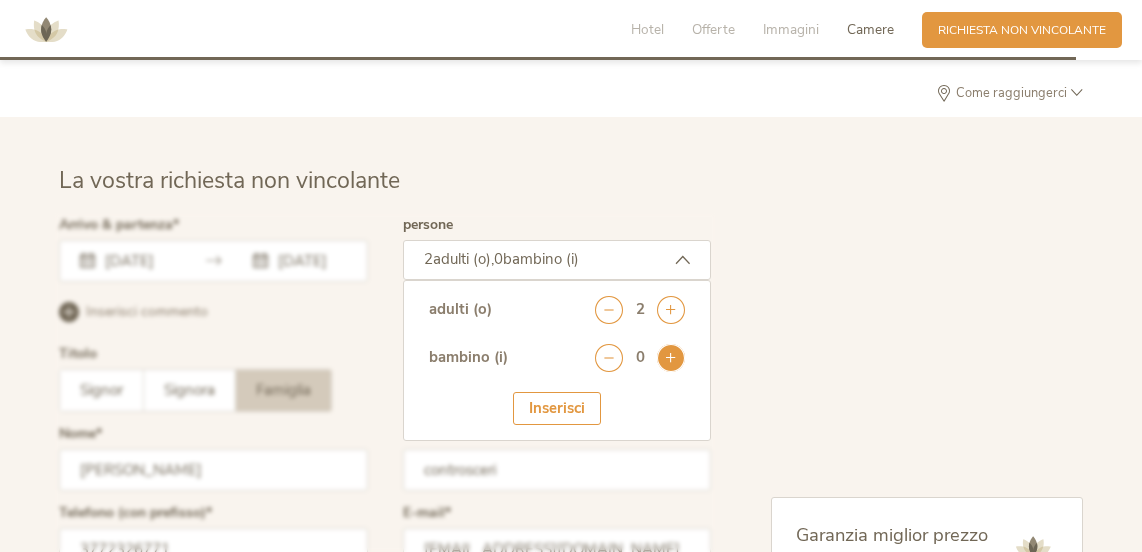 click at bounding box center (671, 358) 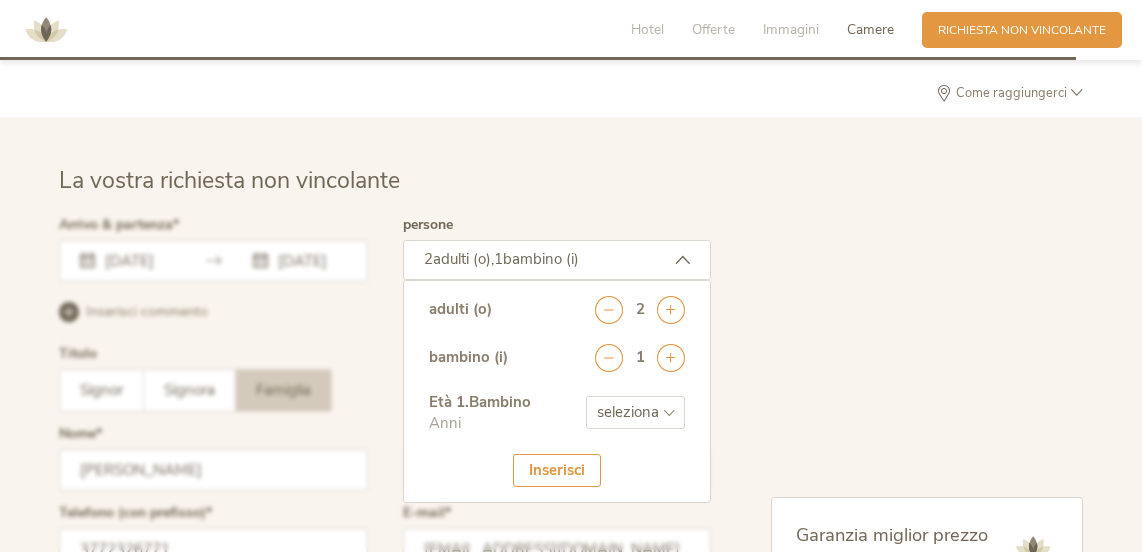 click on "seleziona   0 1 2 3 4 5 6 7 8 9 10 11 12 13 14 15 16 17" at bounding box center (635, 412) 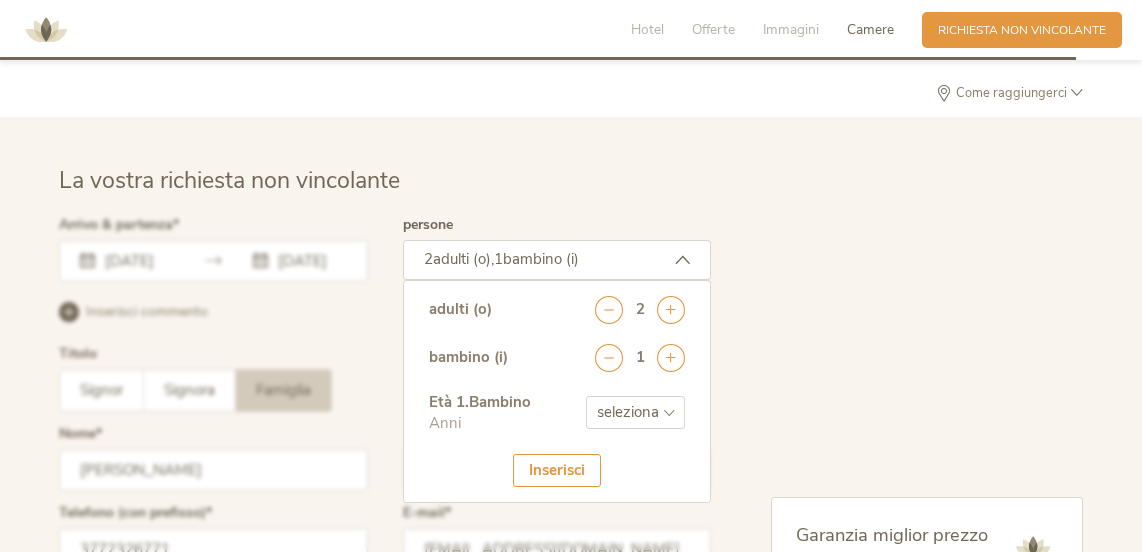 select on "9" 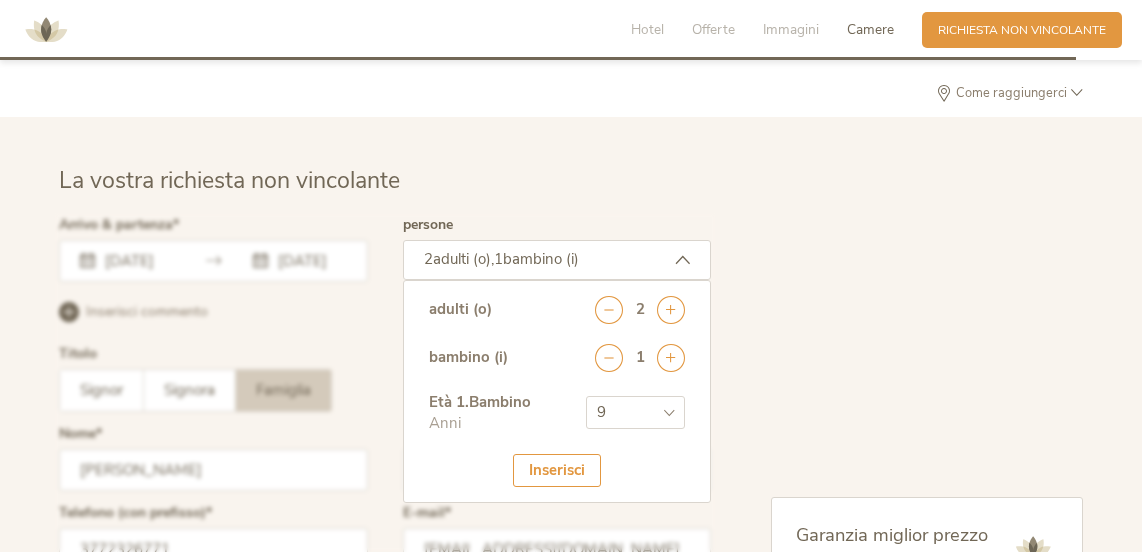 click on "seleziona   0 1 2 3 4 5 6 7 8 9 10 11 12 13 14 15 16 17" at bounding box center (635, 412) 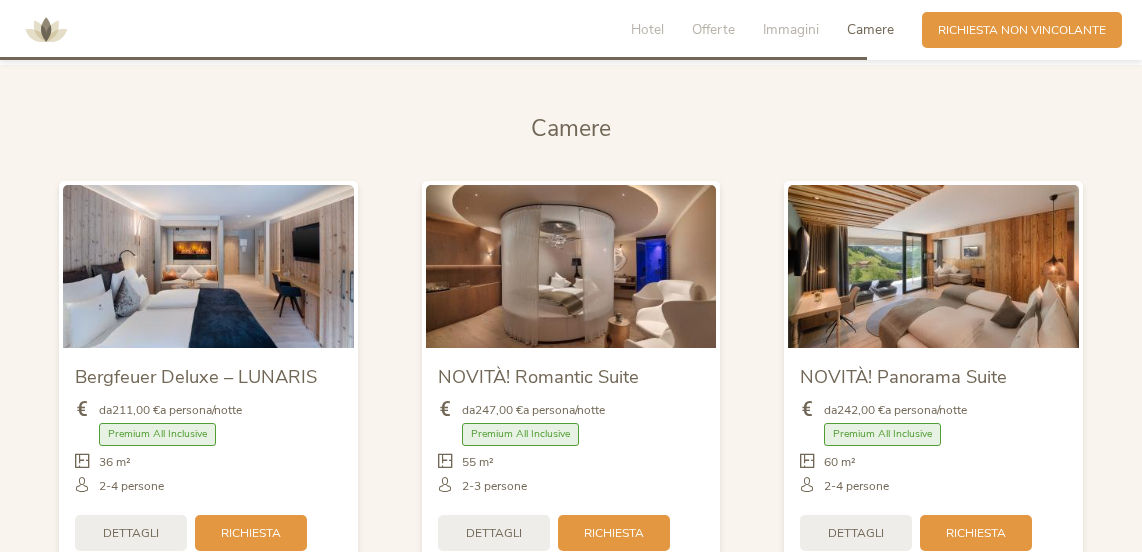scroll, scrollTop: 3979, scrollLeft: 0, axis: vertical 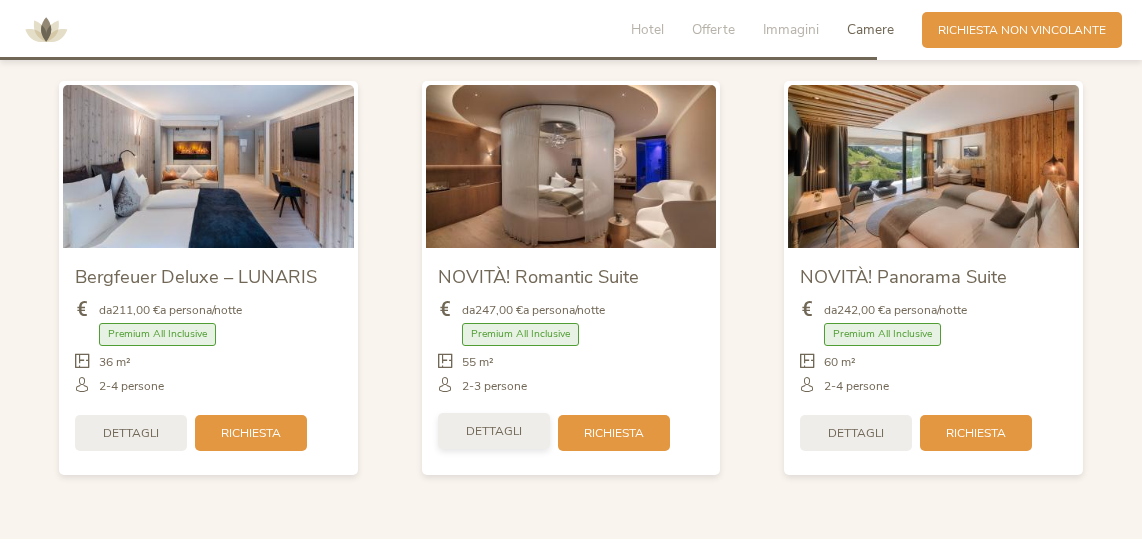 click on "Dettagli" at bounding box center (494, 431) 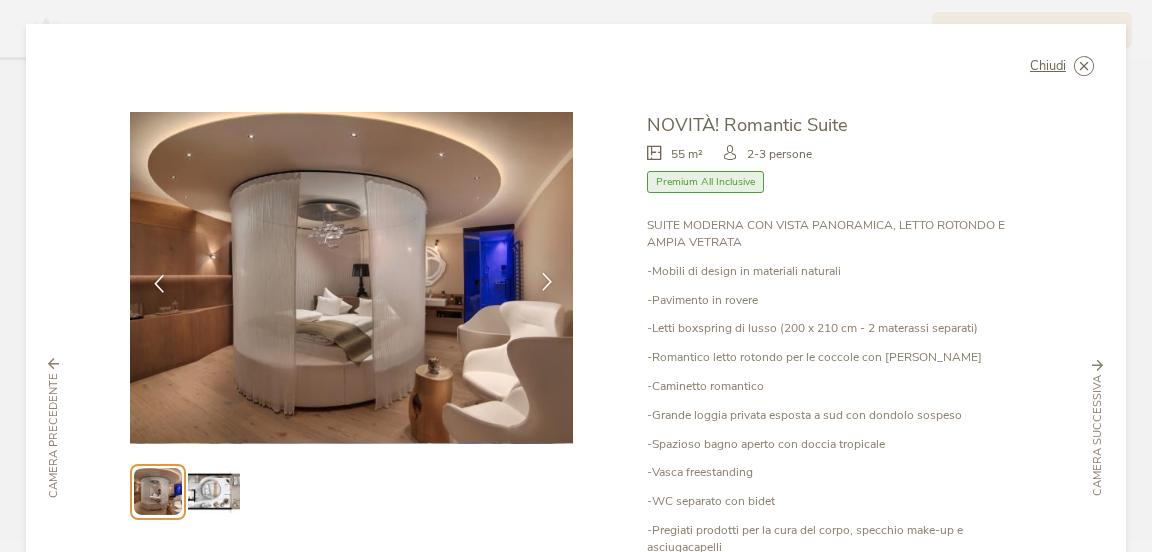 click at bounding box center (547, 282) 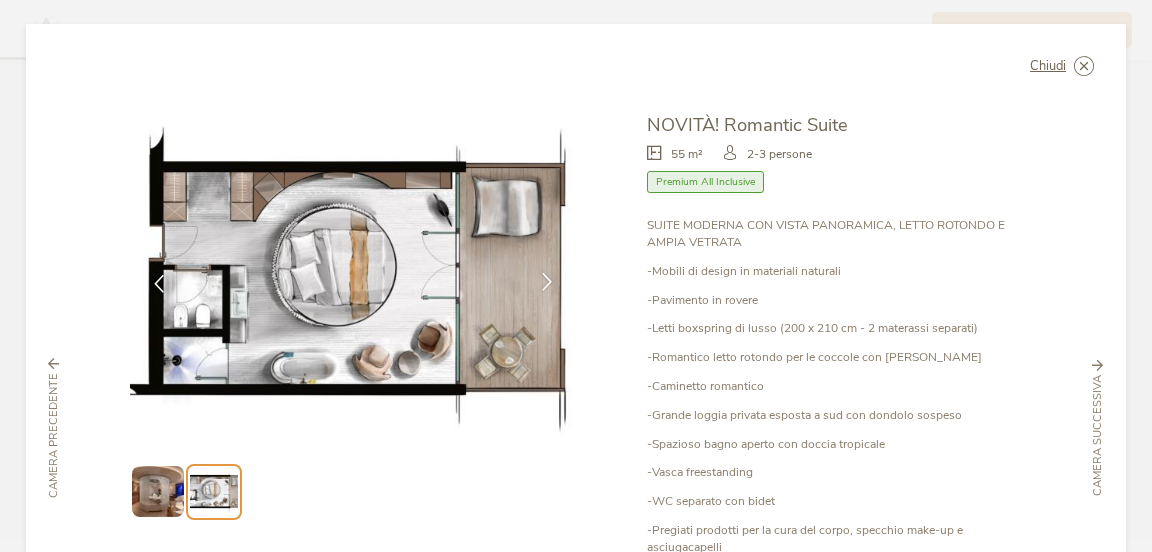 click at bounding box center [547, 282] 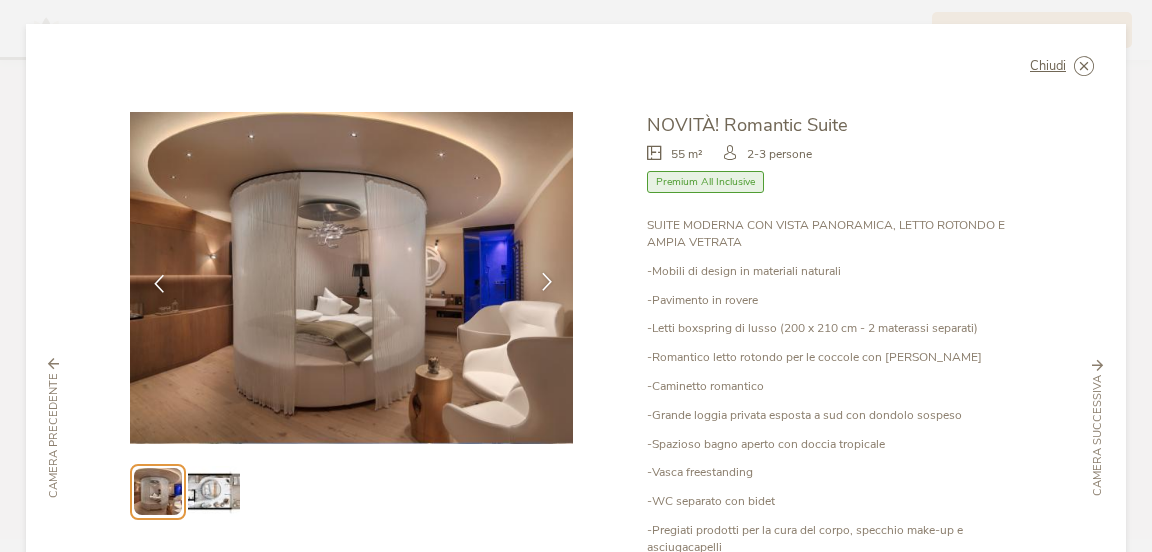 click at bounding box center [547, 282] 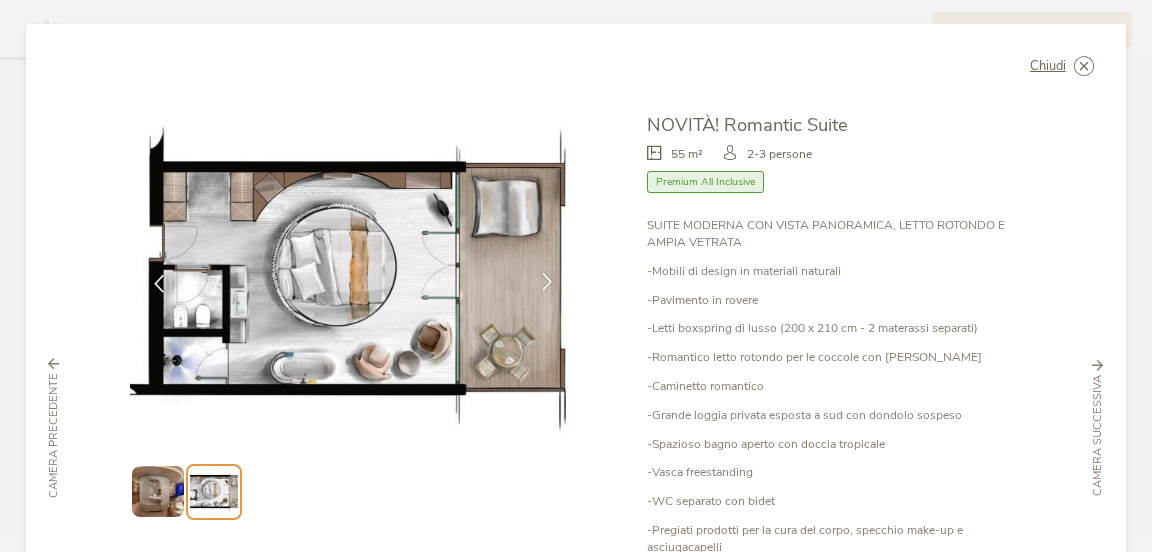 click at bounding box center (547, 282) 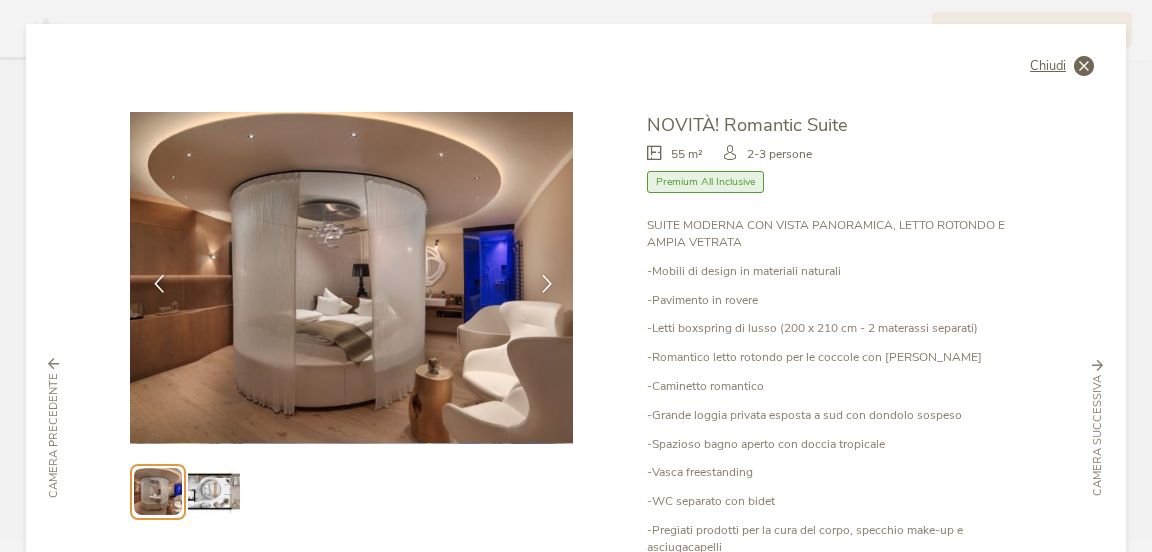 click at bounding box center (1084, 66) 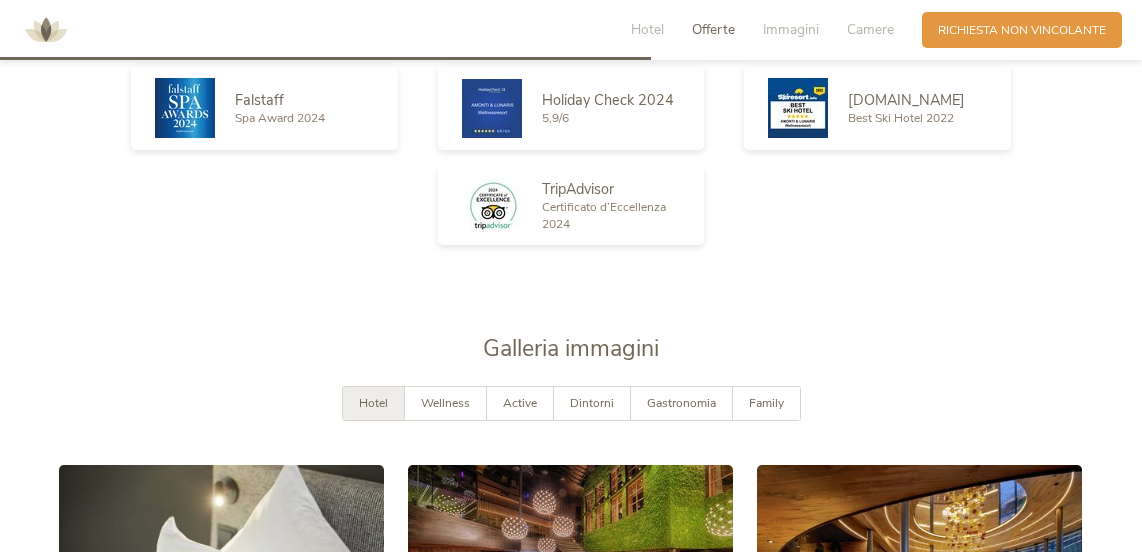 scroll, scrollTop: 2679, scrollLeft: 0, axis: vertical 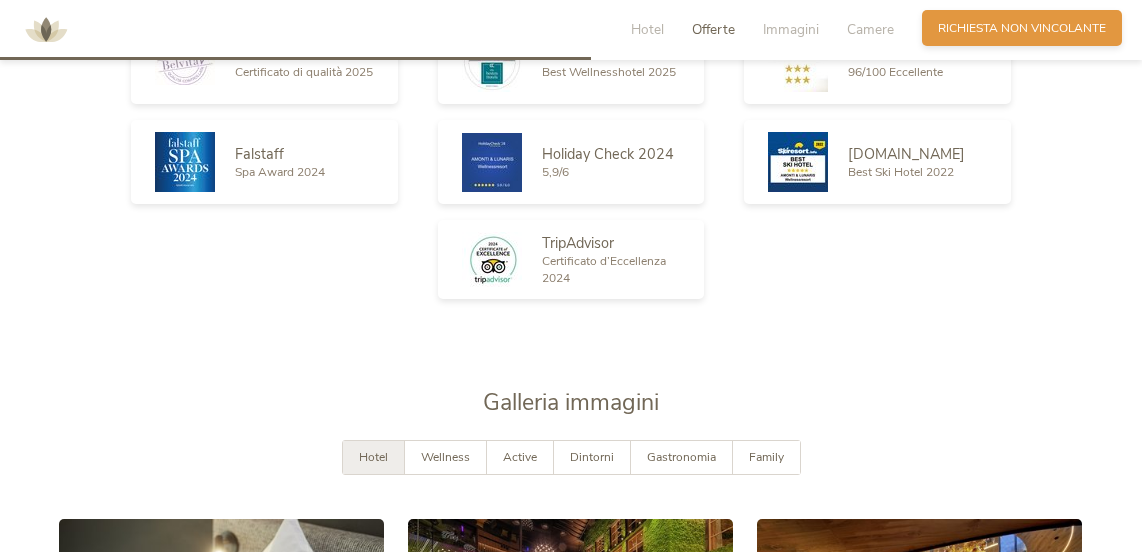 click on "Richiesta Richiesta non vincolante" at bounding box center [1022, 28] 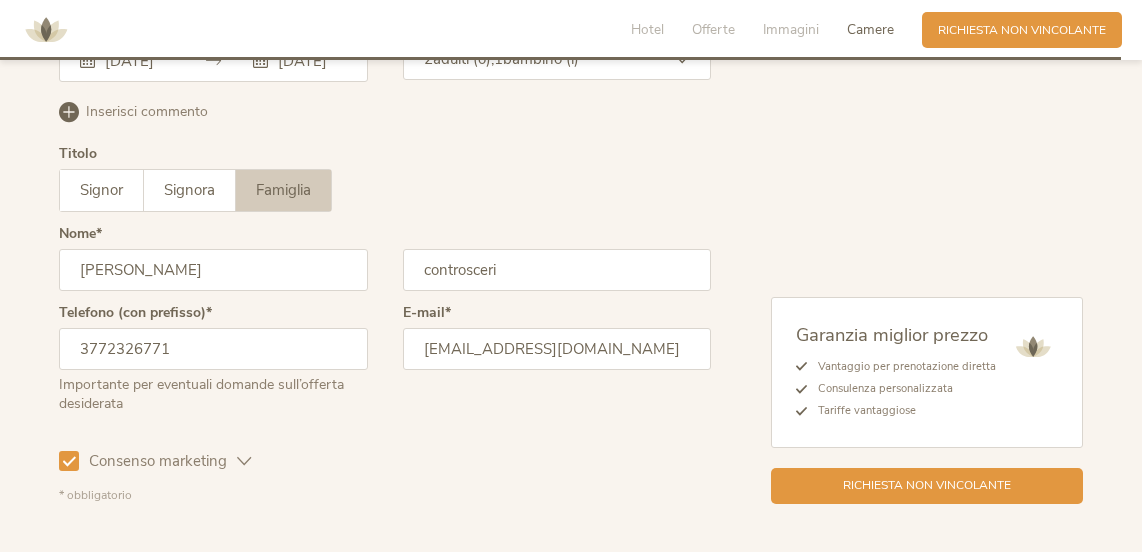 scroll, scrollTop: 5179, scrollLeft: 0, axis: vertical 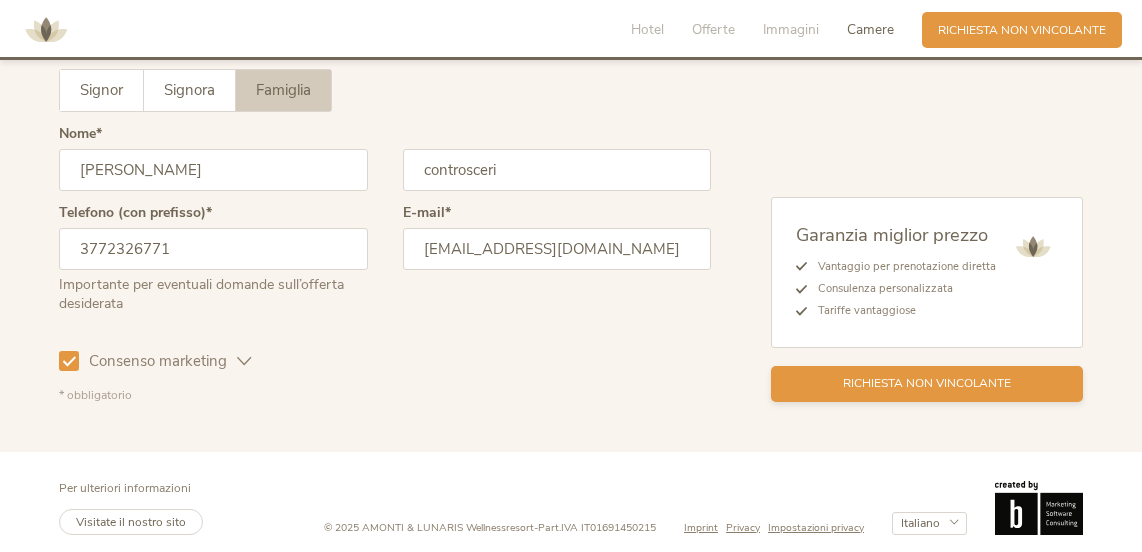 click on "Richiesta non vincolante" at bounding box center (927, 384) 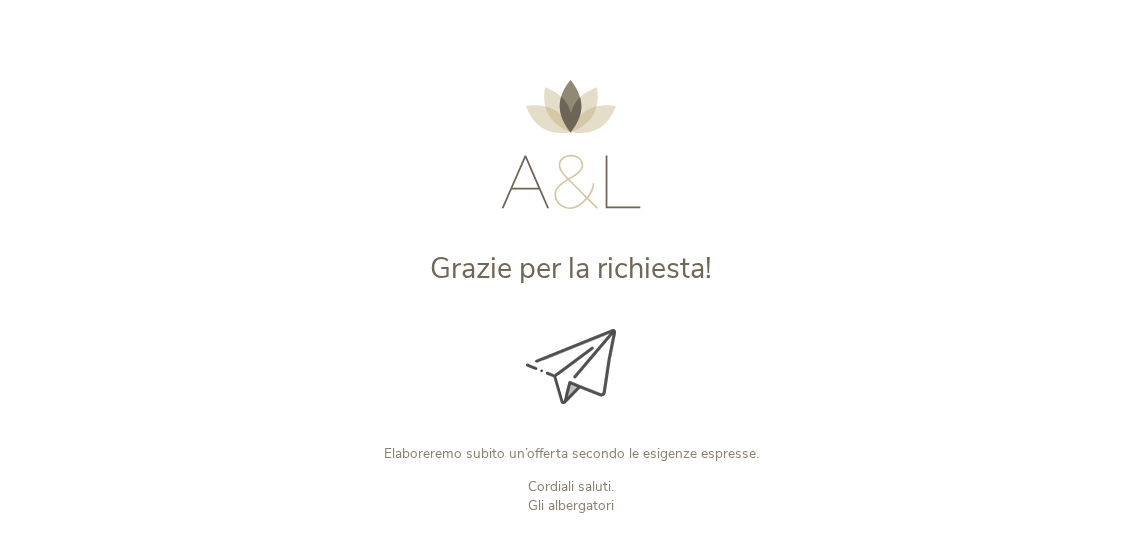 scroll, scrollTop: 0, scrollLeft: 0, axis: both 